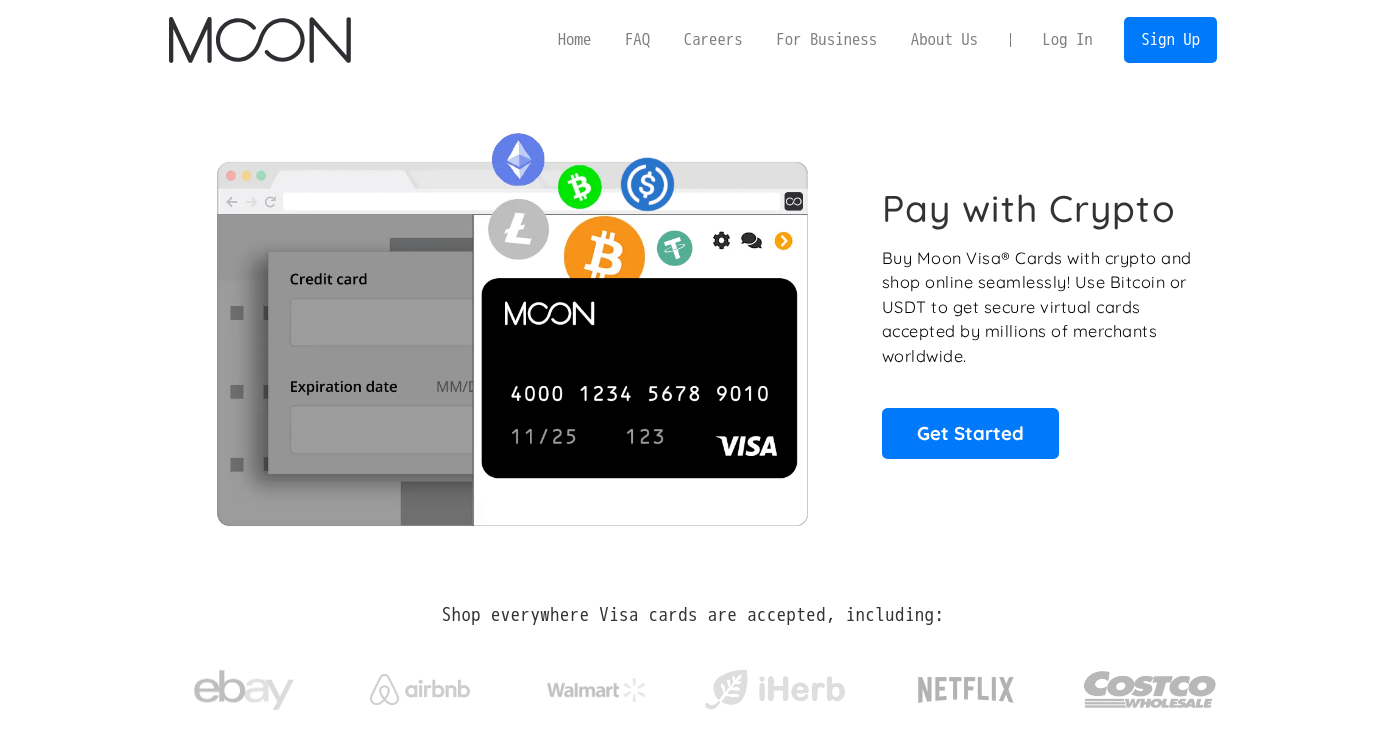 scroll, scrollTop: 0, scrollLeft: 0, axis: both 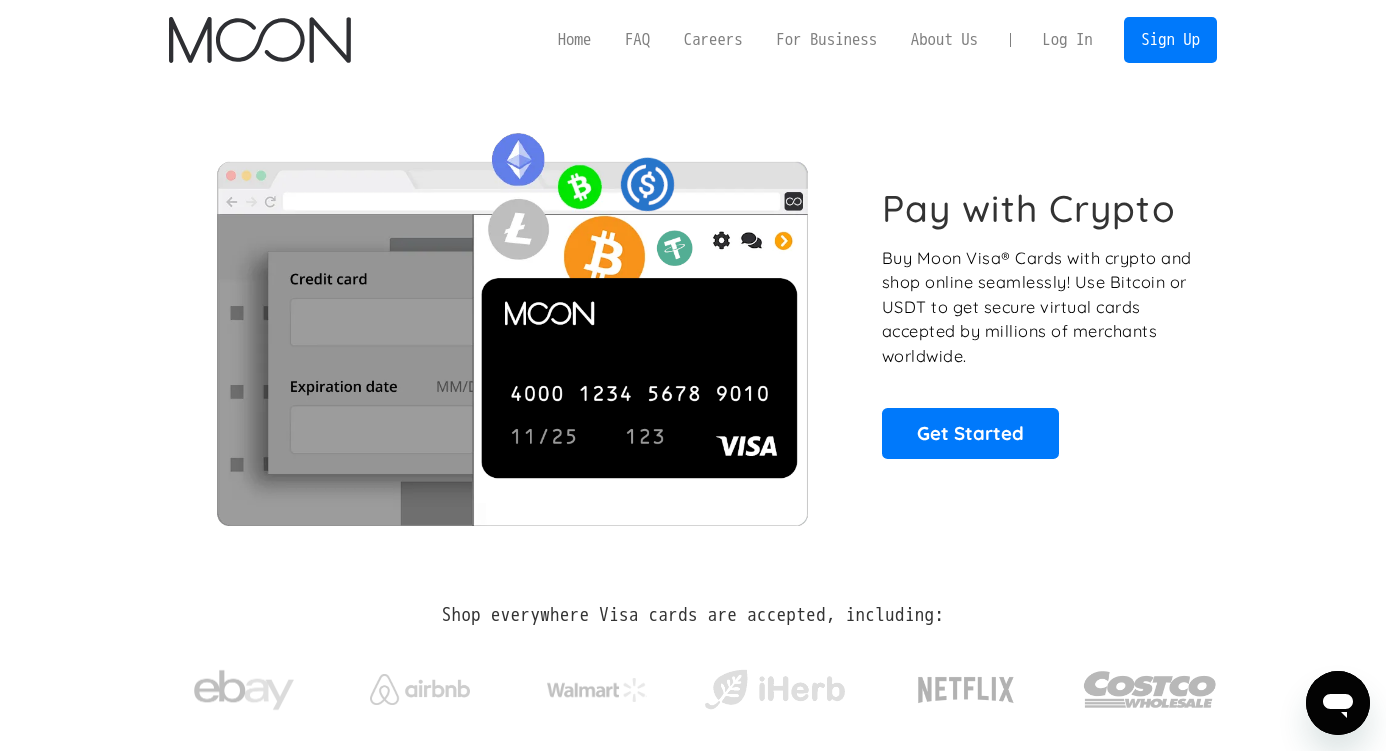click on "Log In" at bounding box center [1067, 40] 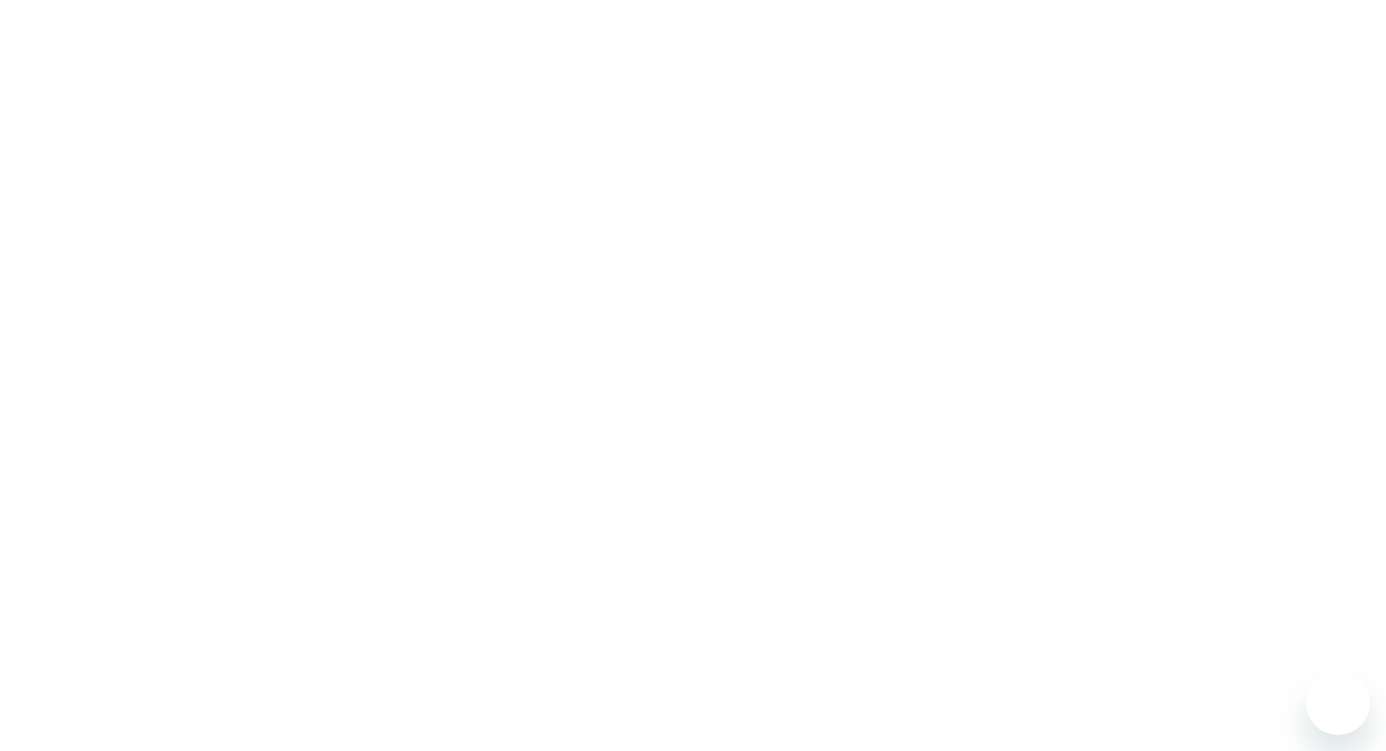scroll, scrollTop: 0, scrollLeft: 0, axis: both 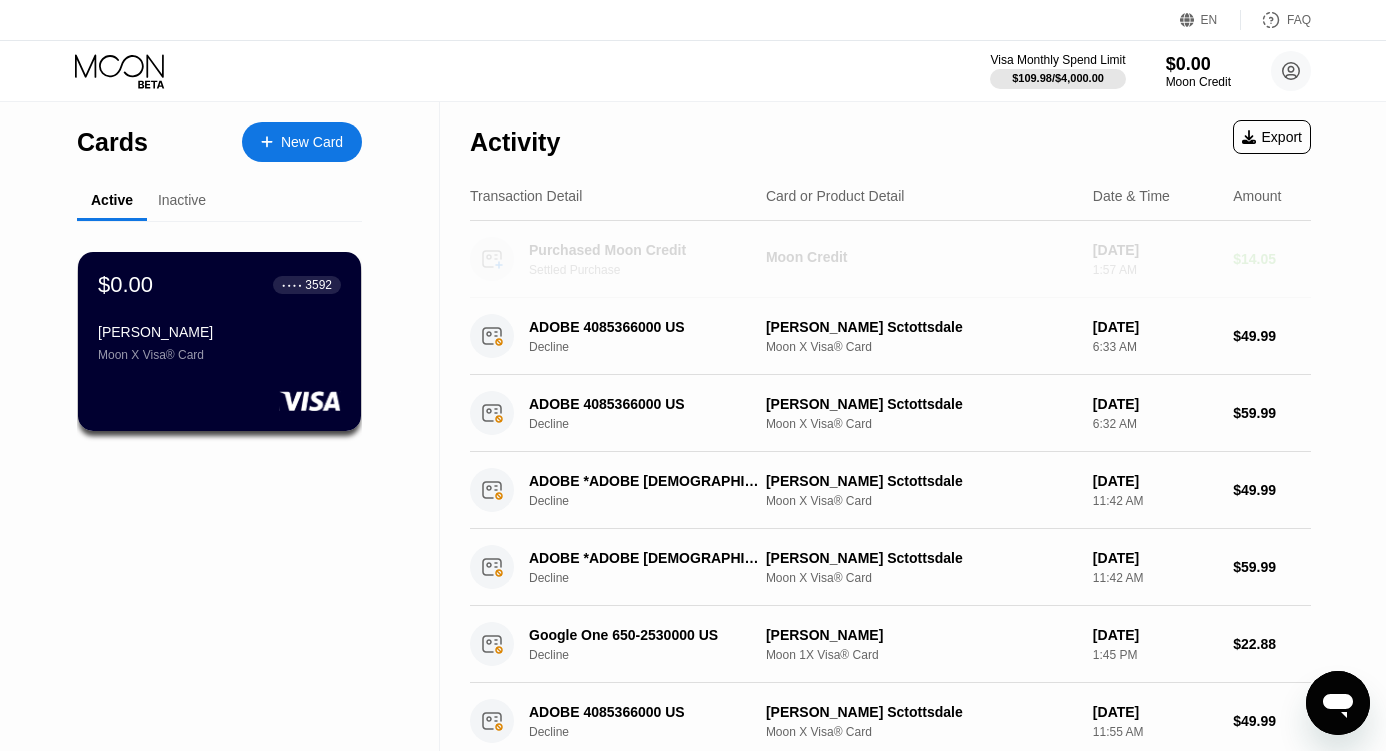click on "1:57 AM" at bounding box center [1155, 270] 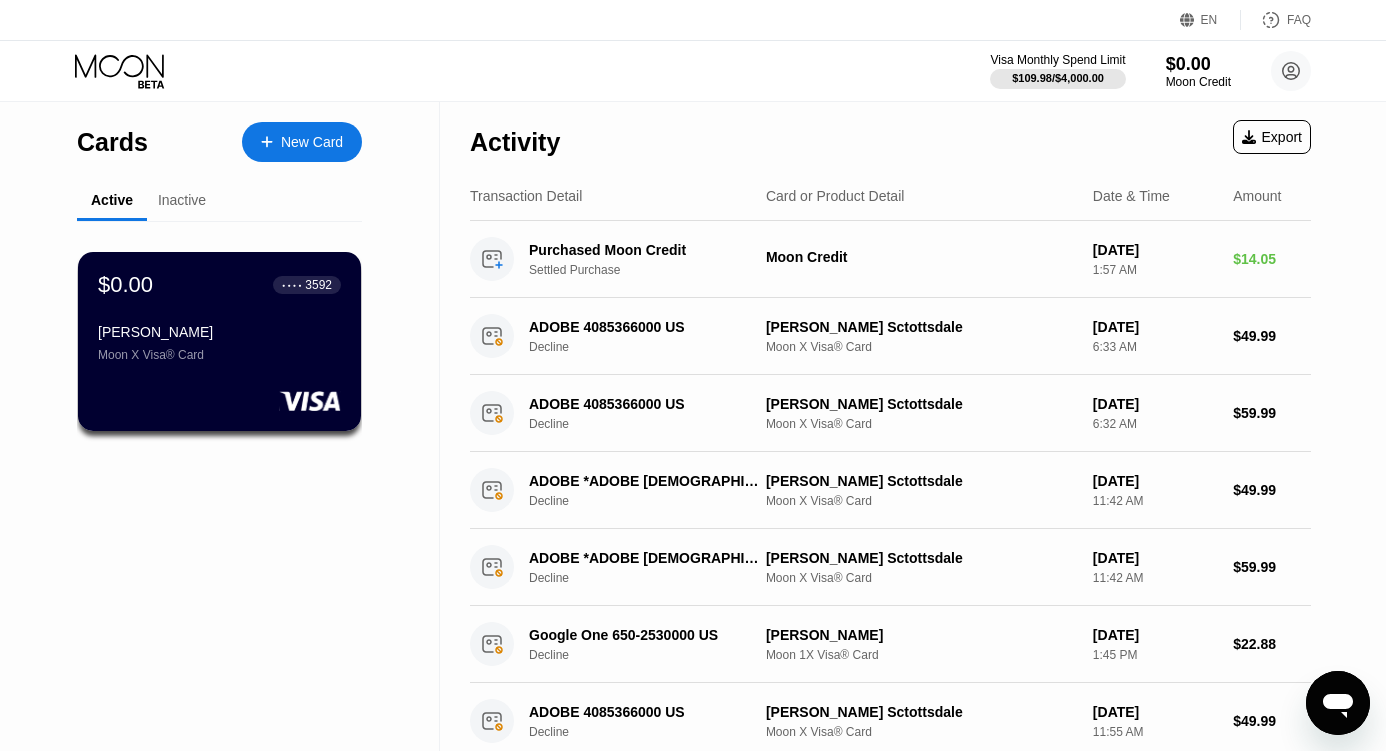 click 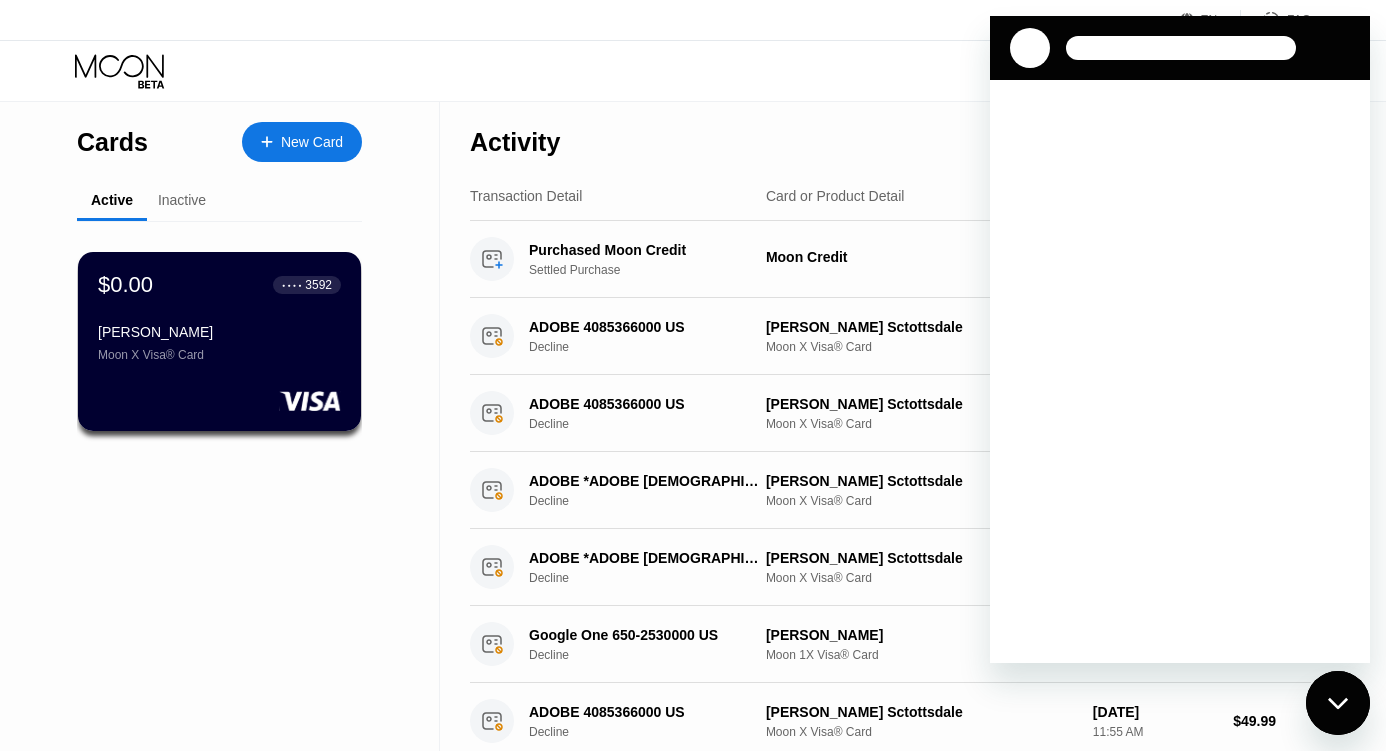 scroll, scrollTop: 0, scrollLeft: 0, axis: both 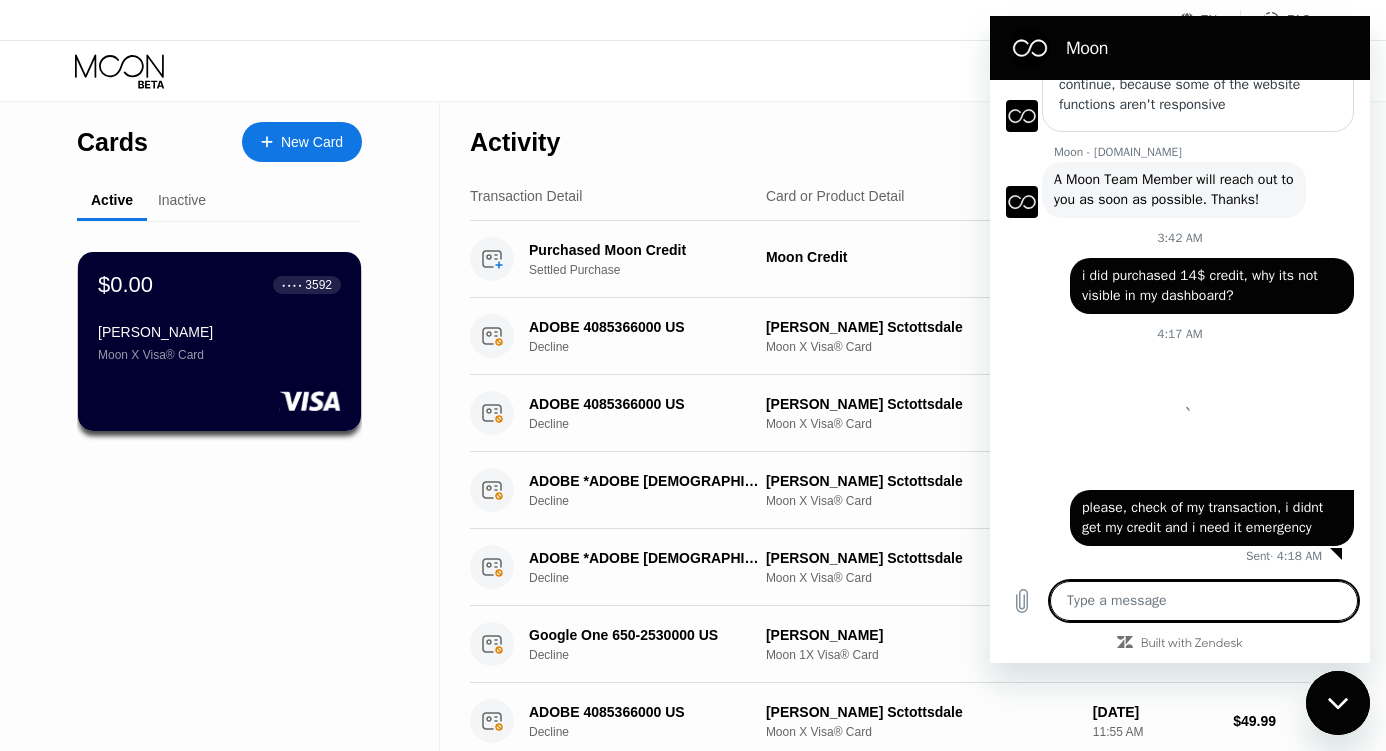 type on "x" 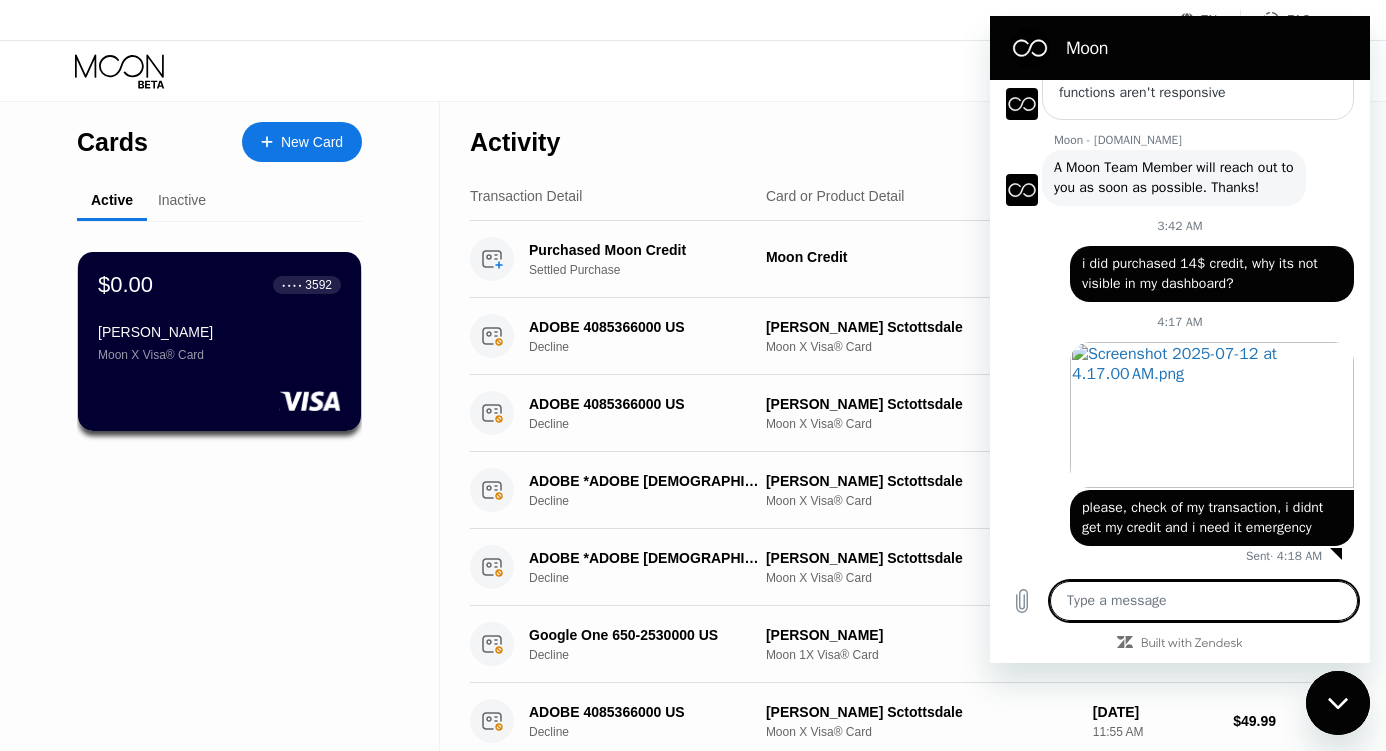 click at bounding box center (1204, 601) 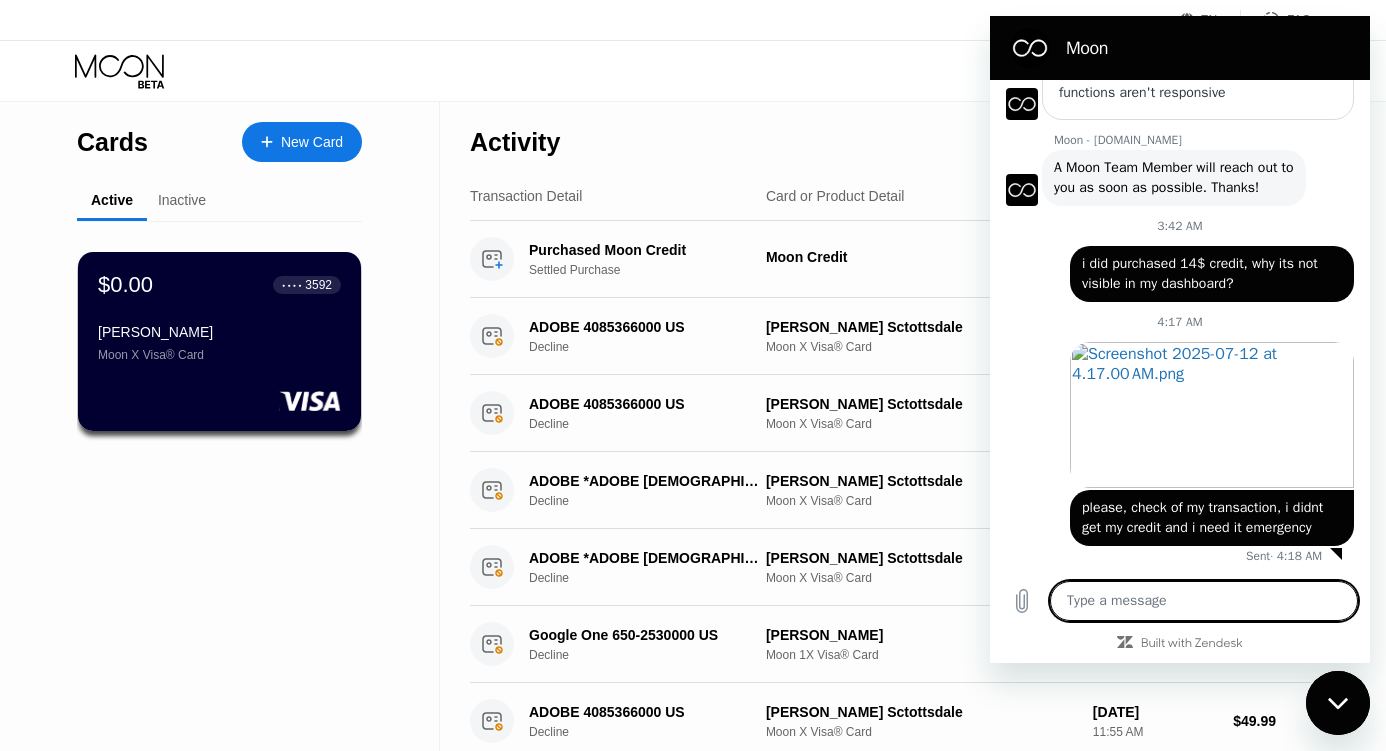 type on "h" 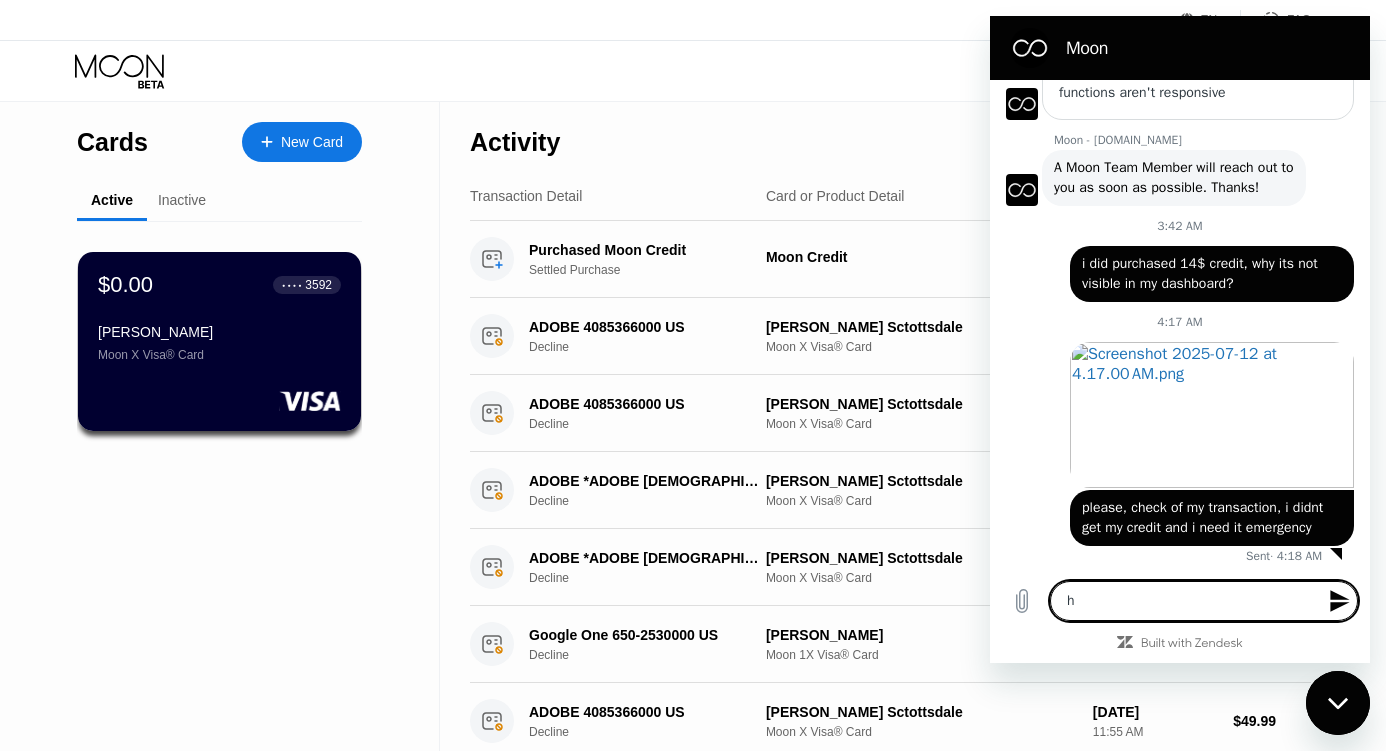 type on "he" 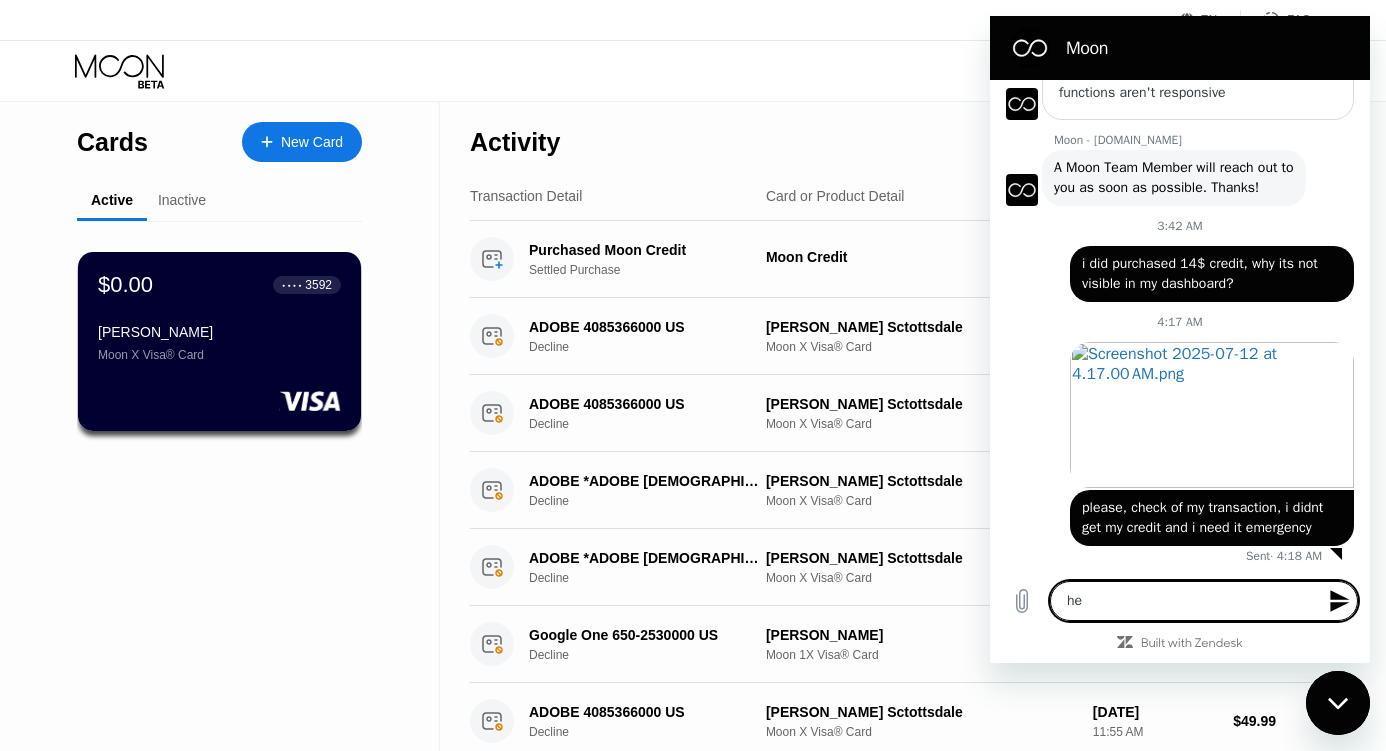 type on "hel" 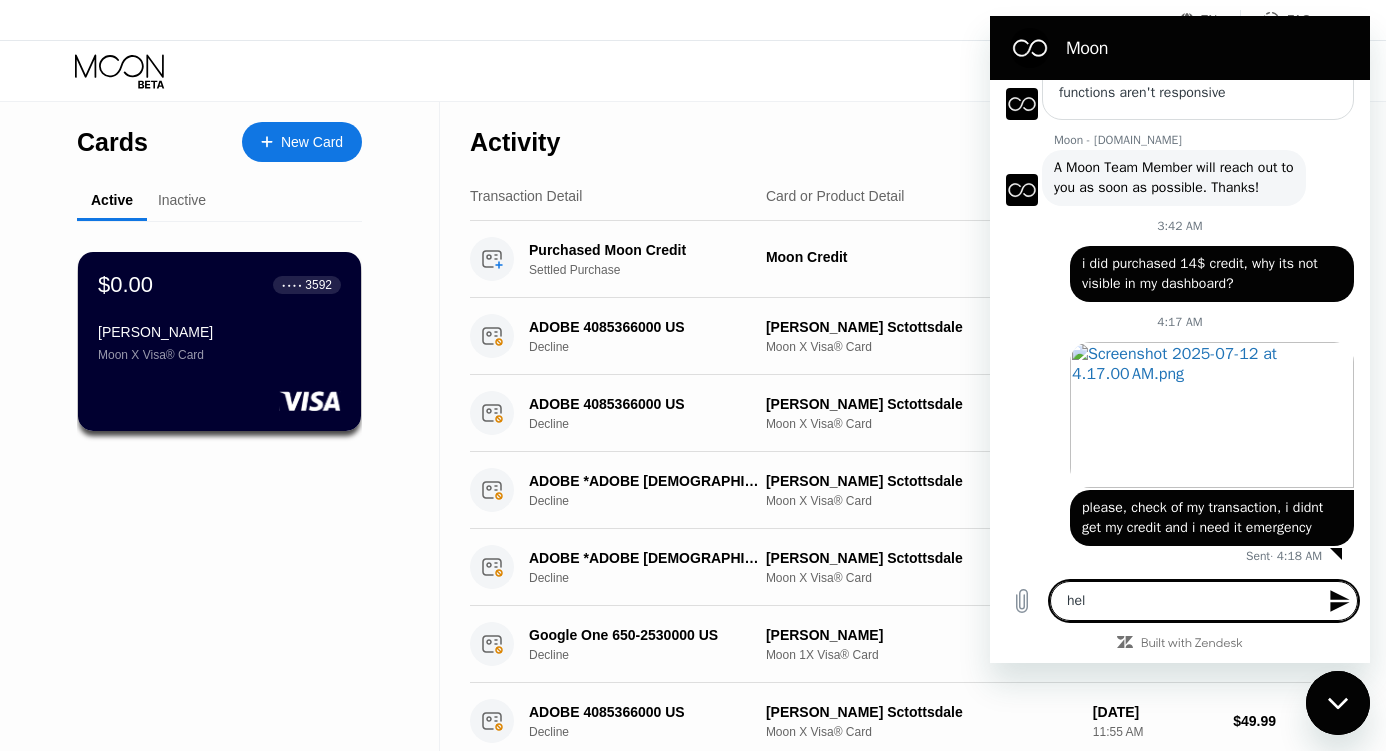 type on "hell" 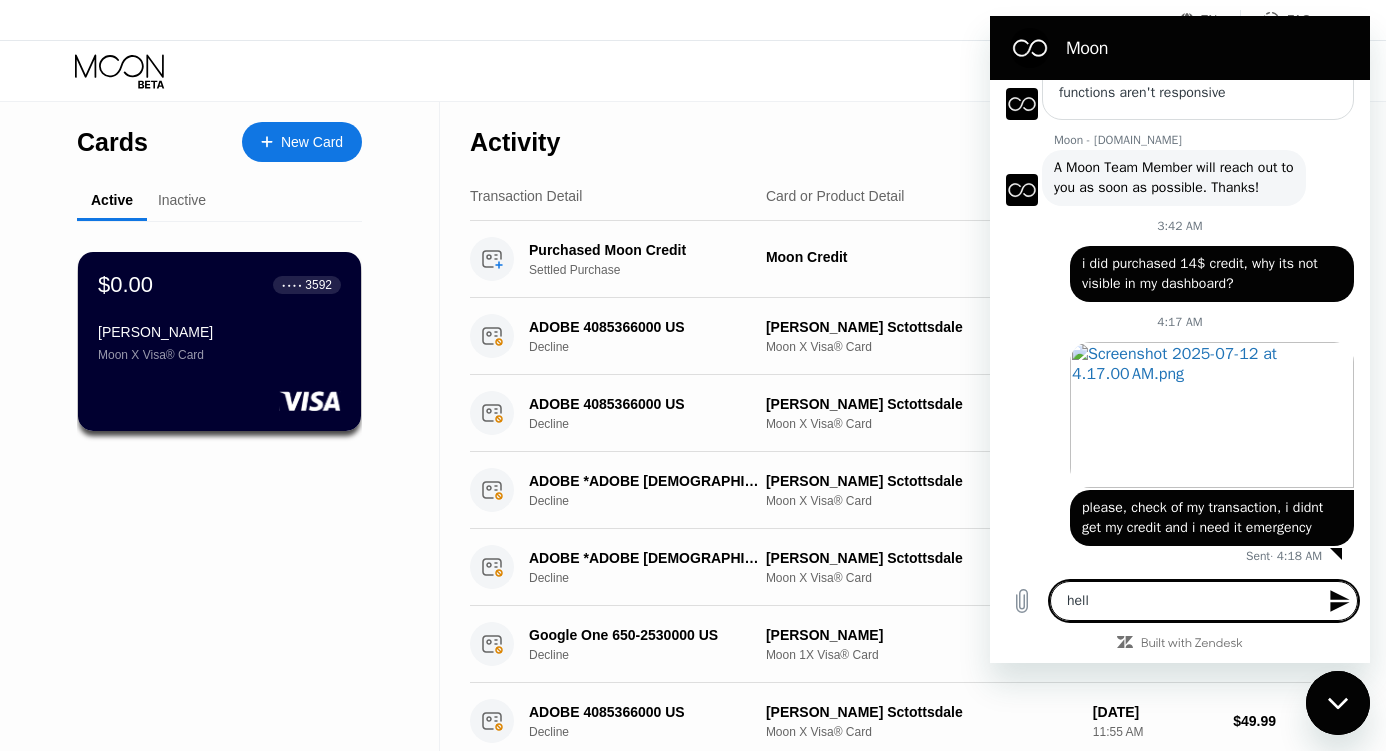 type on "hello" 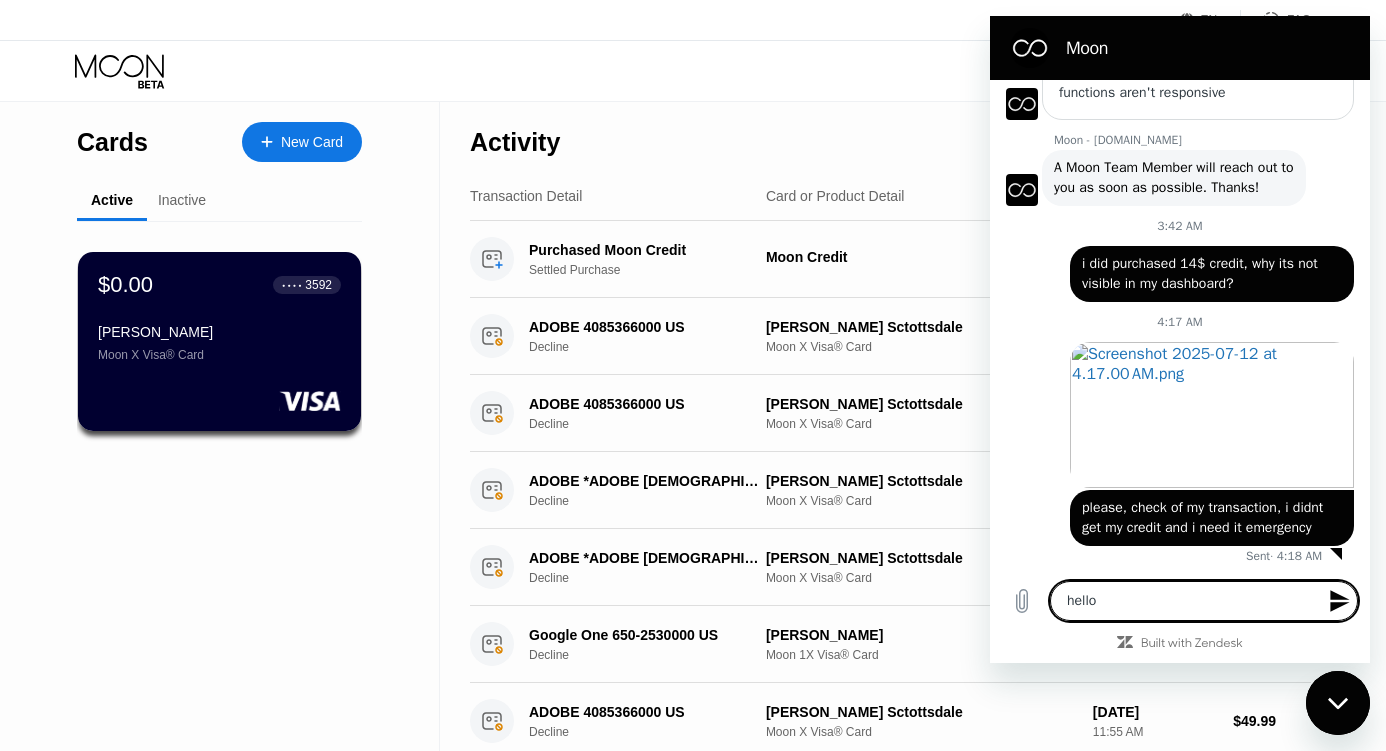type on "hello?" 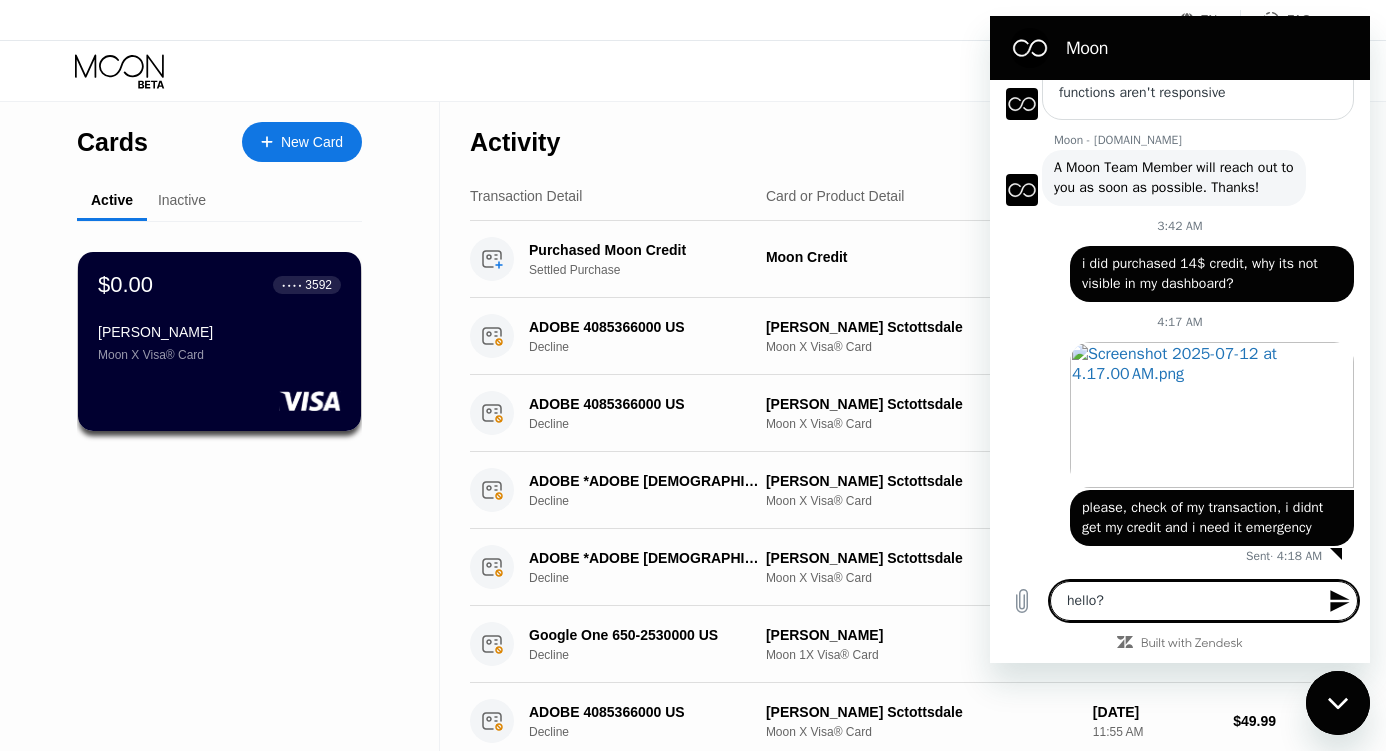 type 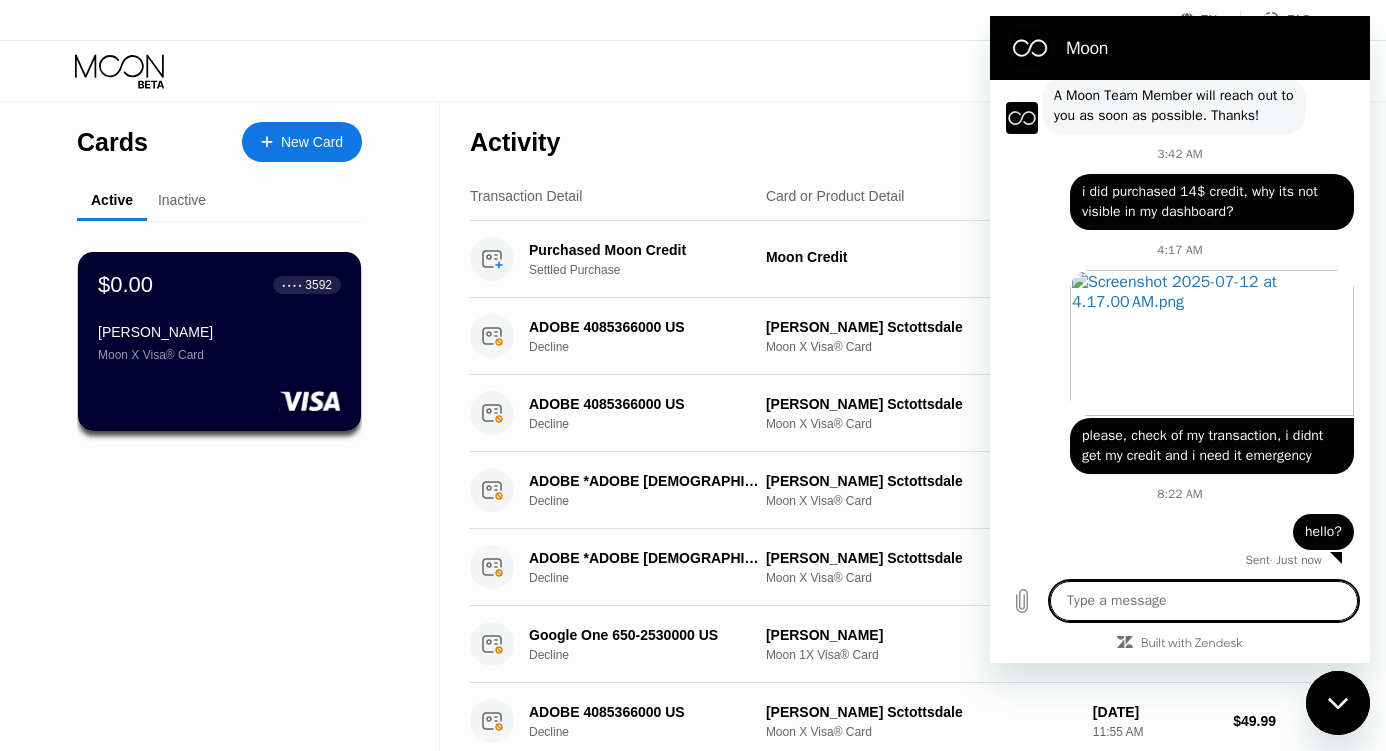 scroll, scrollTop: 1082, scrollLeft: 0, axis: vertical 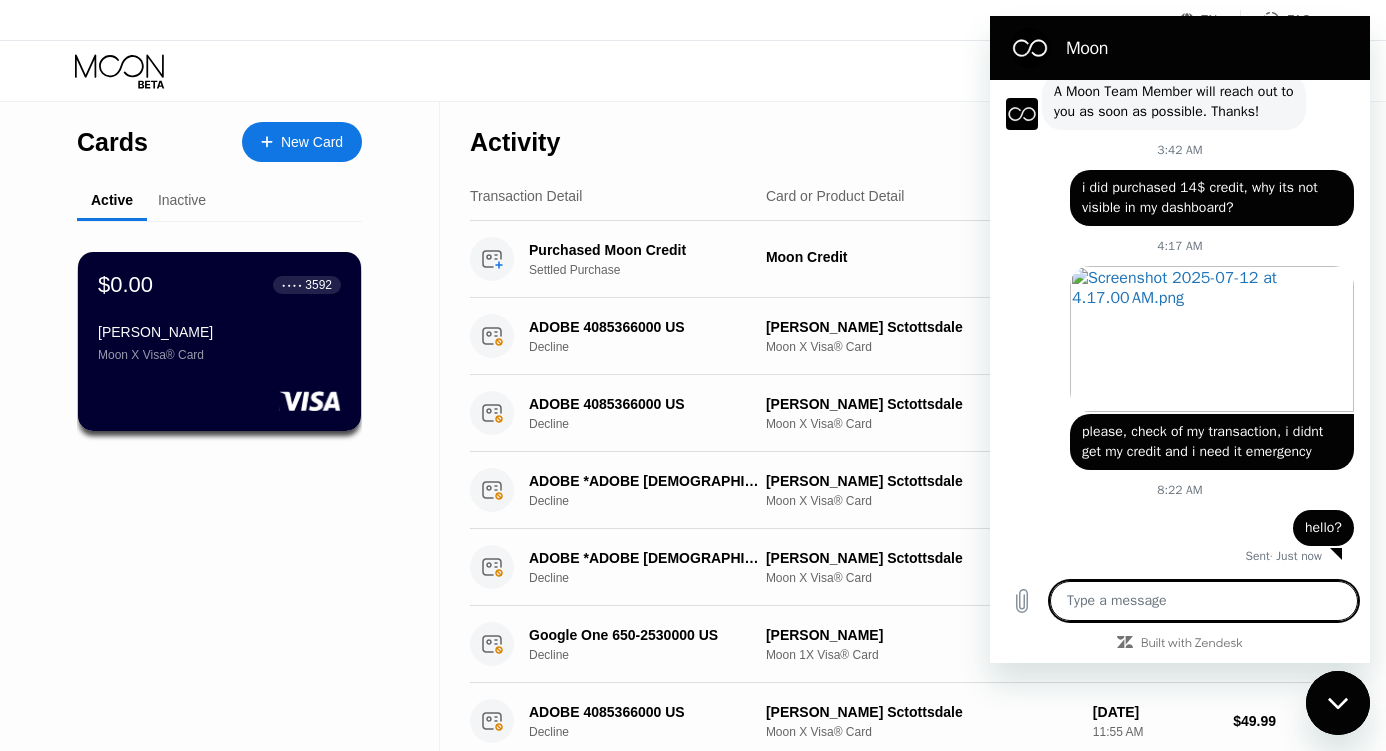 click 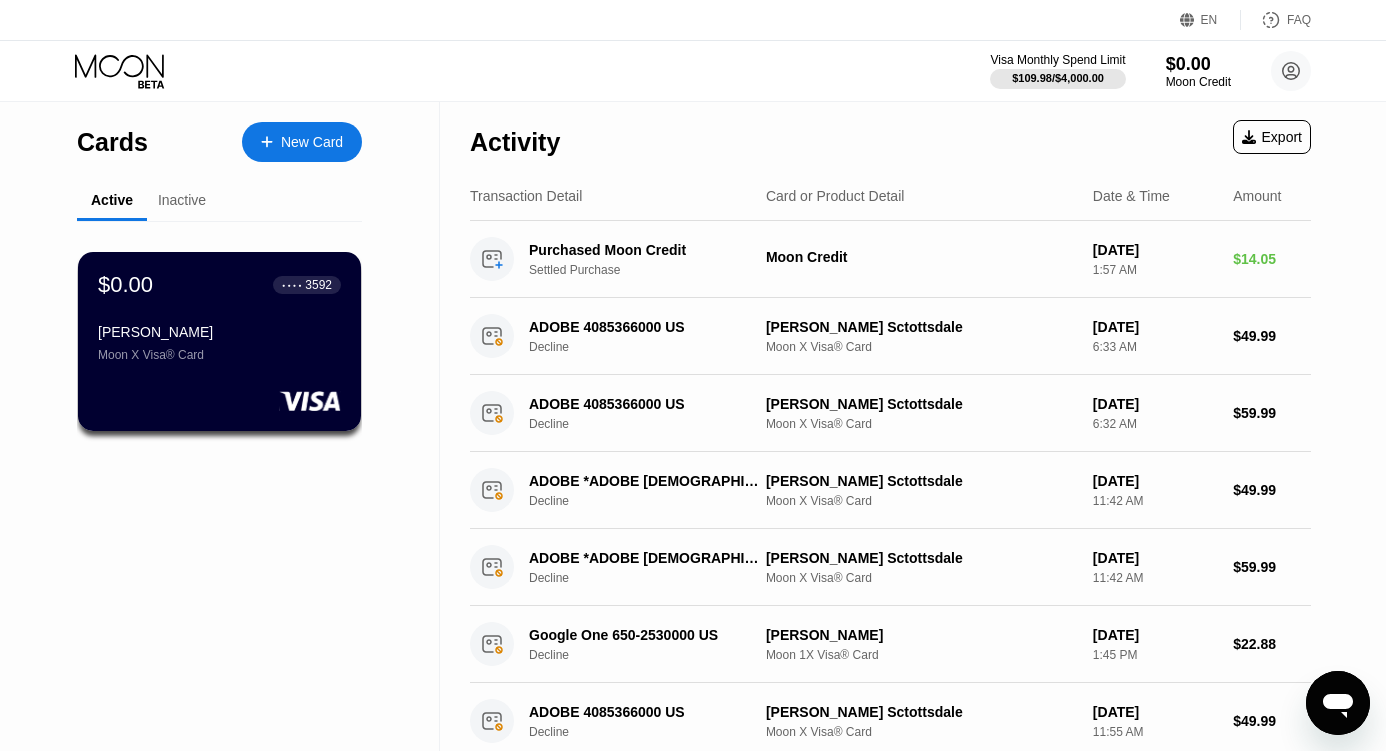 click on "FAQ" at bounding box center [1299, 20] 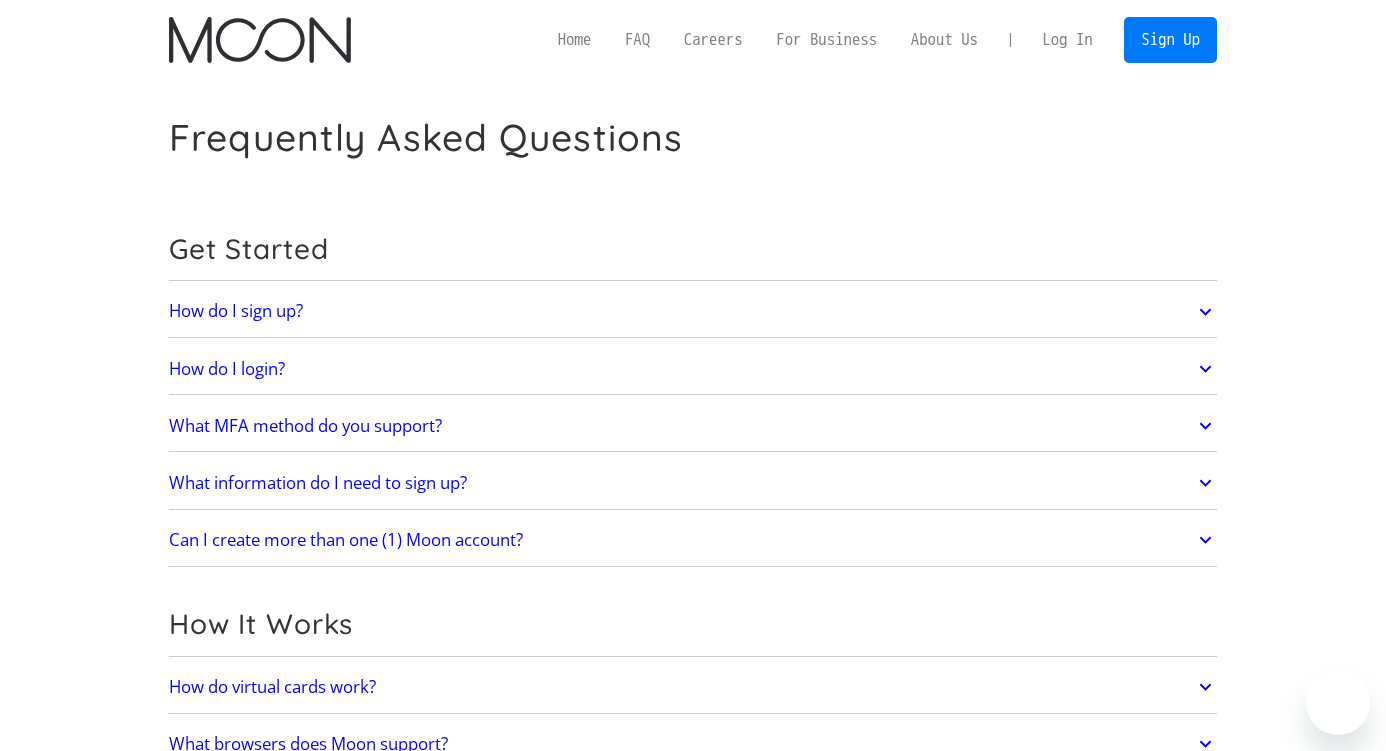 scroll, scrollTop: 0, scrollLeft: 0, axis: both 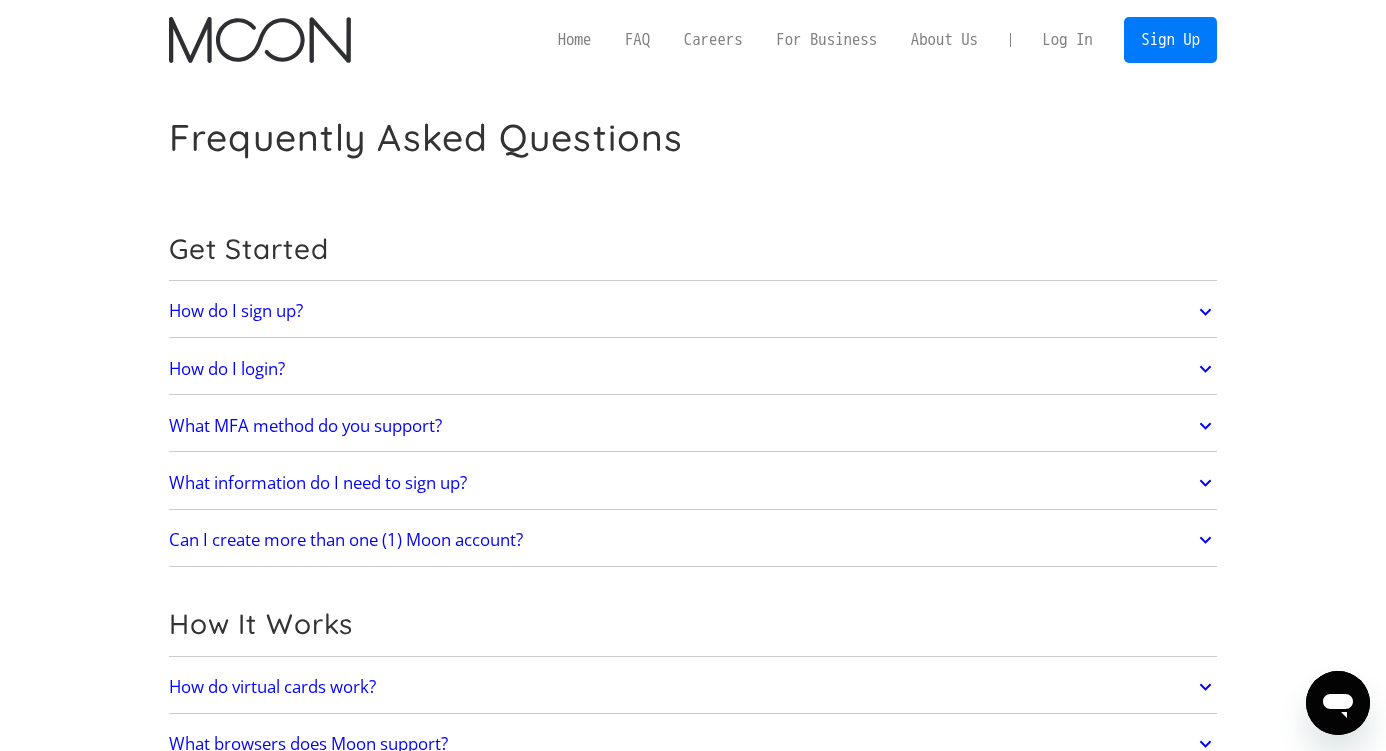 click on "Log In" at bounding box center [1067, 40] 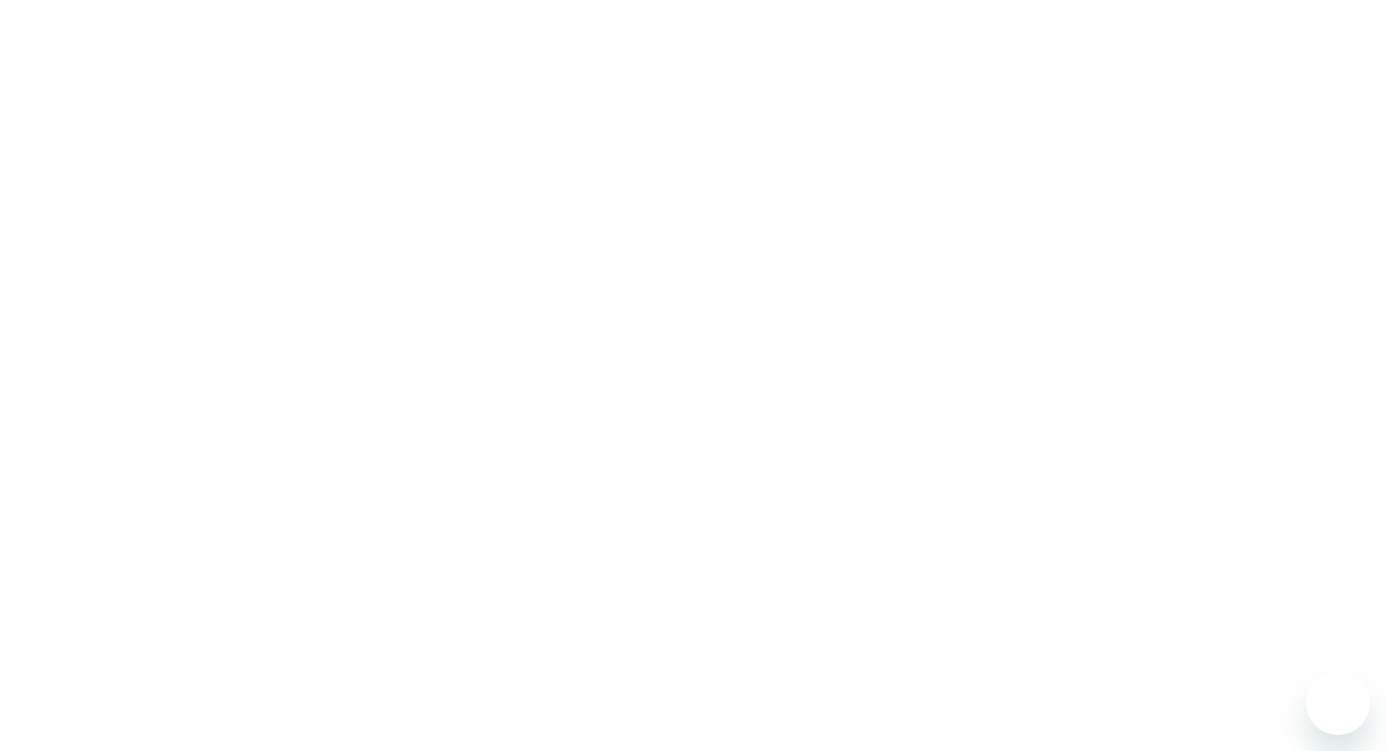 scroll, scrollTop: 0, scrollLeft: 0, axis: both 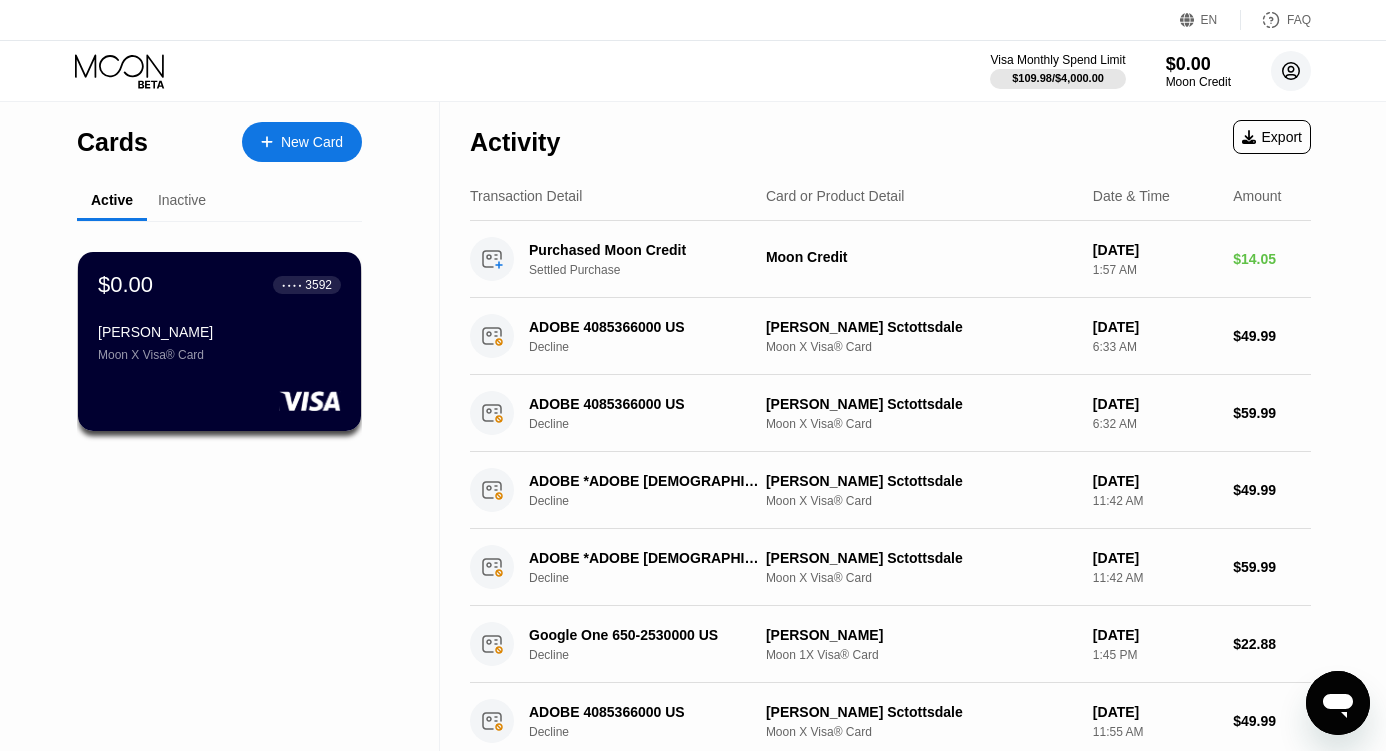 click 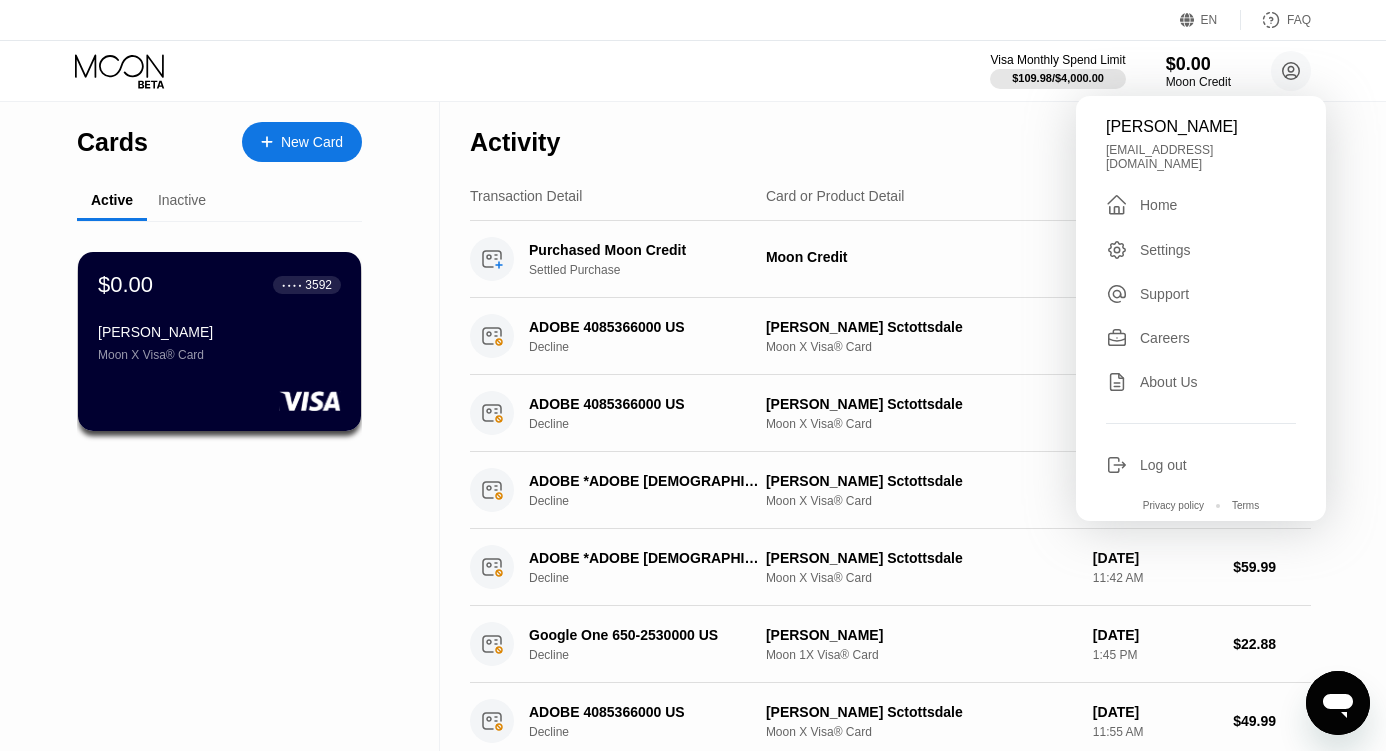 click on "Support" at bounding box center (1164, 294) 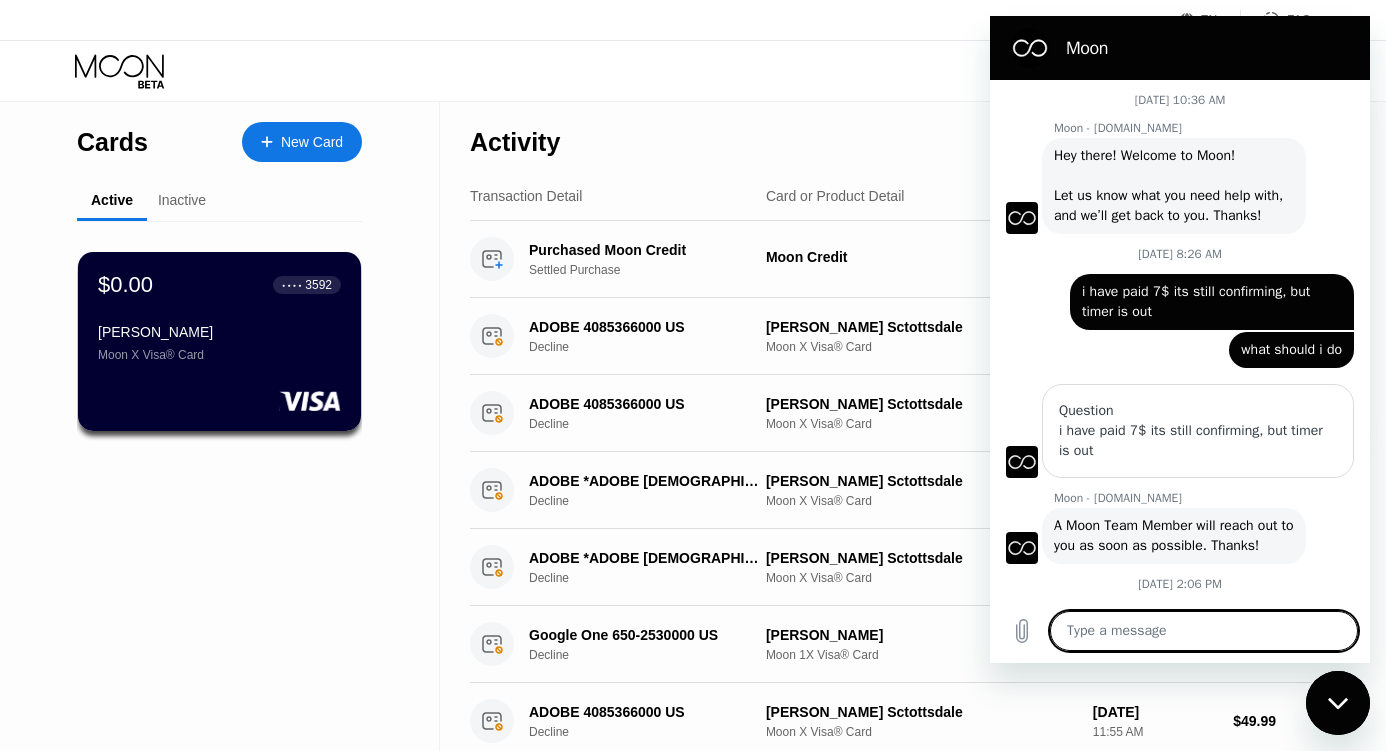scroll, scrollTop: 0, scrollLeft: 0, axis: both 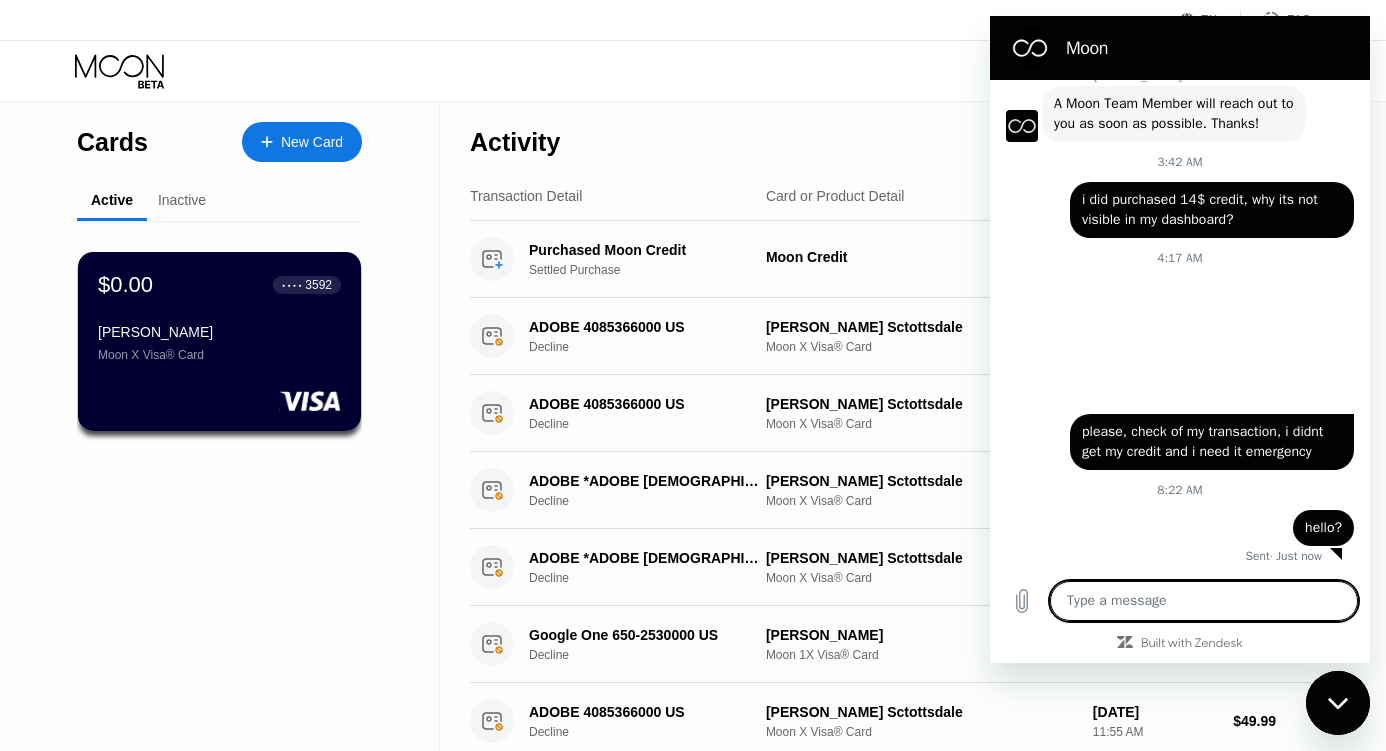 type on "x" 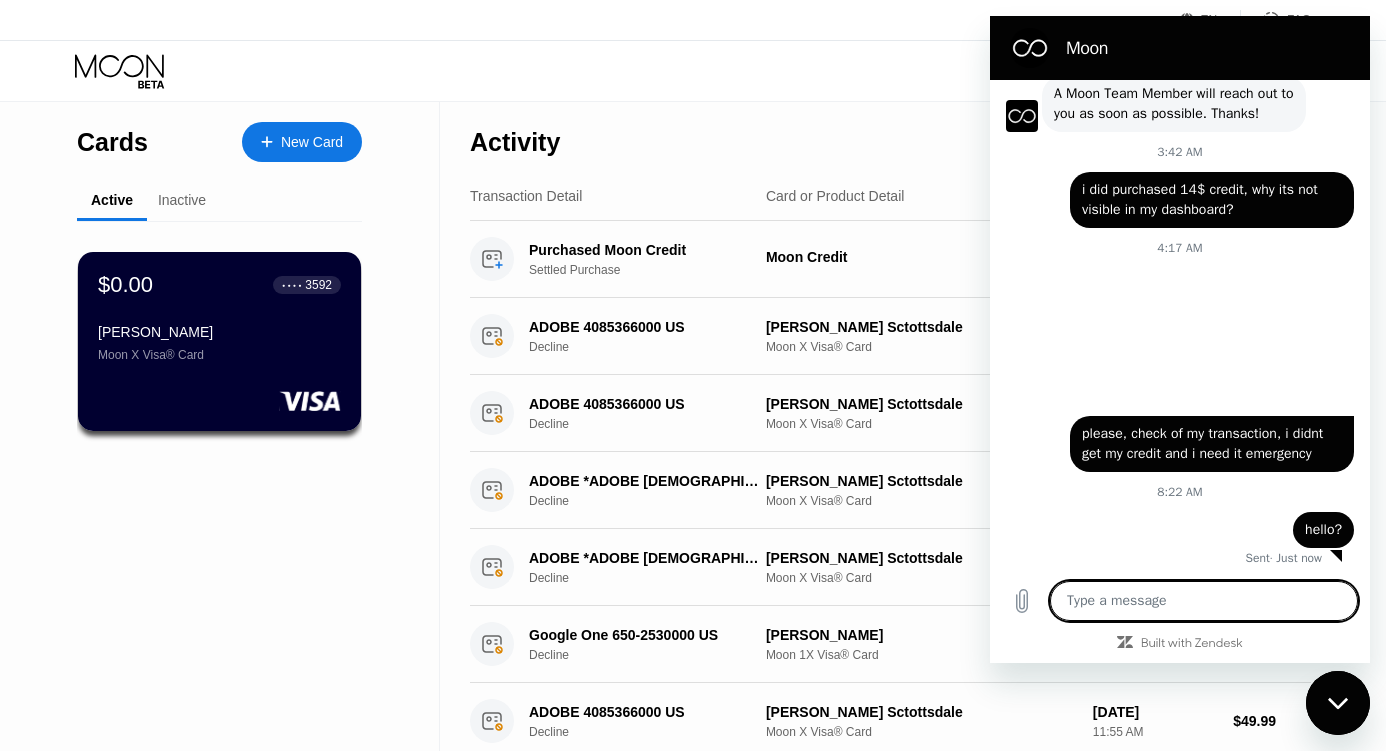 scroll, scrollTop: 1082, scrollLeft: 0, axis: vertical 